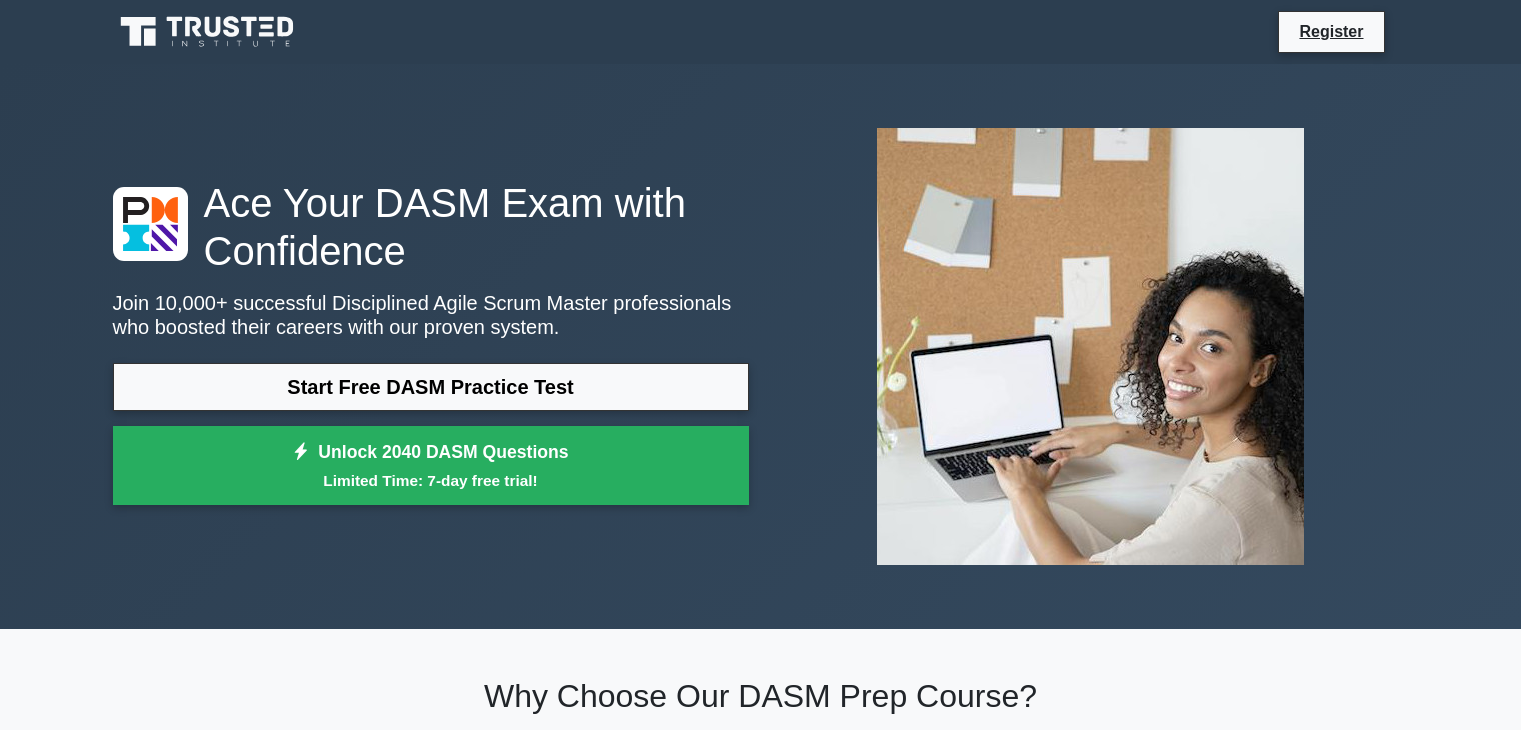 scroll, scrollTop: 0, scrollLeft: 0, axis: both 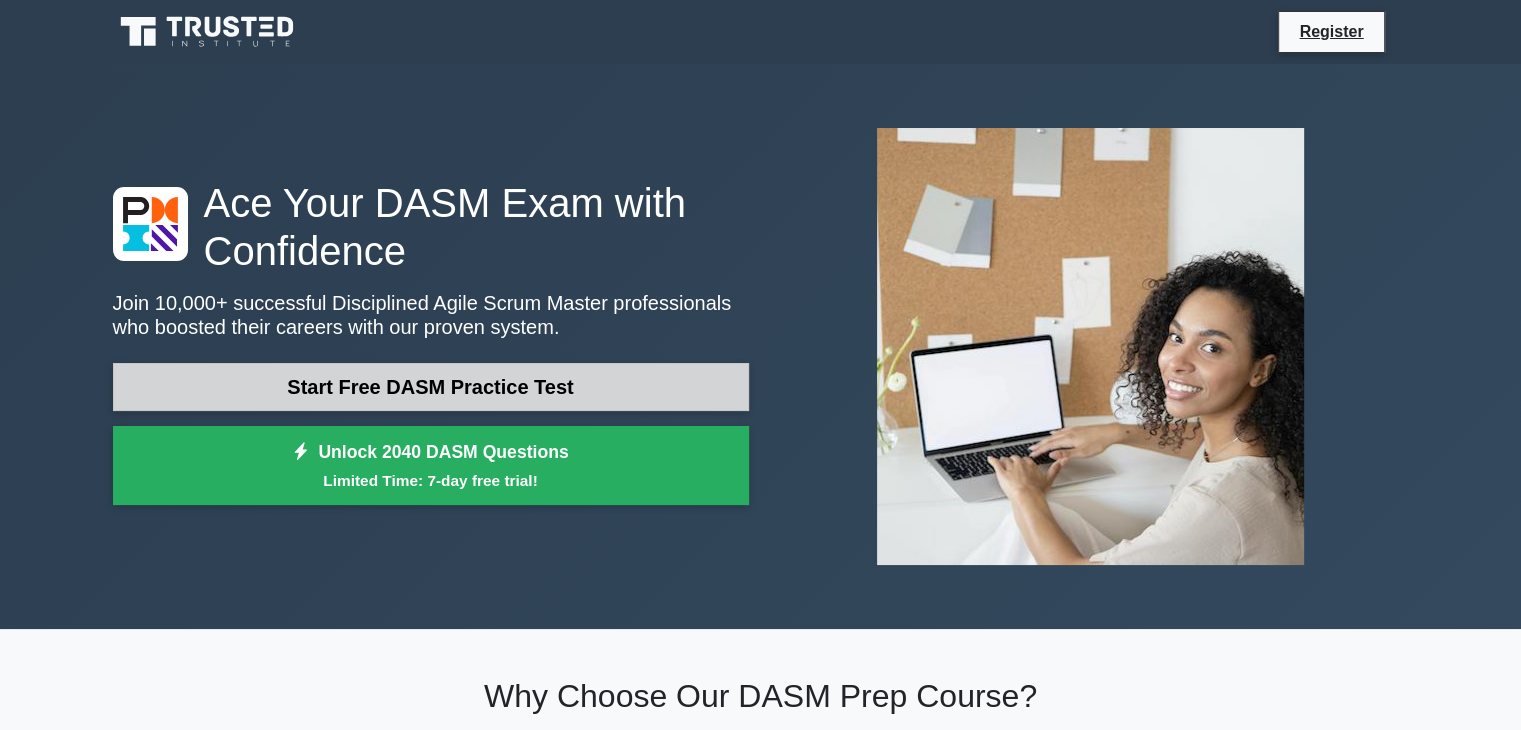 click on "Start Free DASM Practice Test" at bounding box center [431, 387] 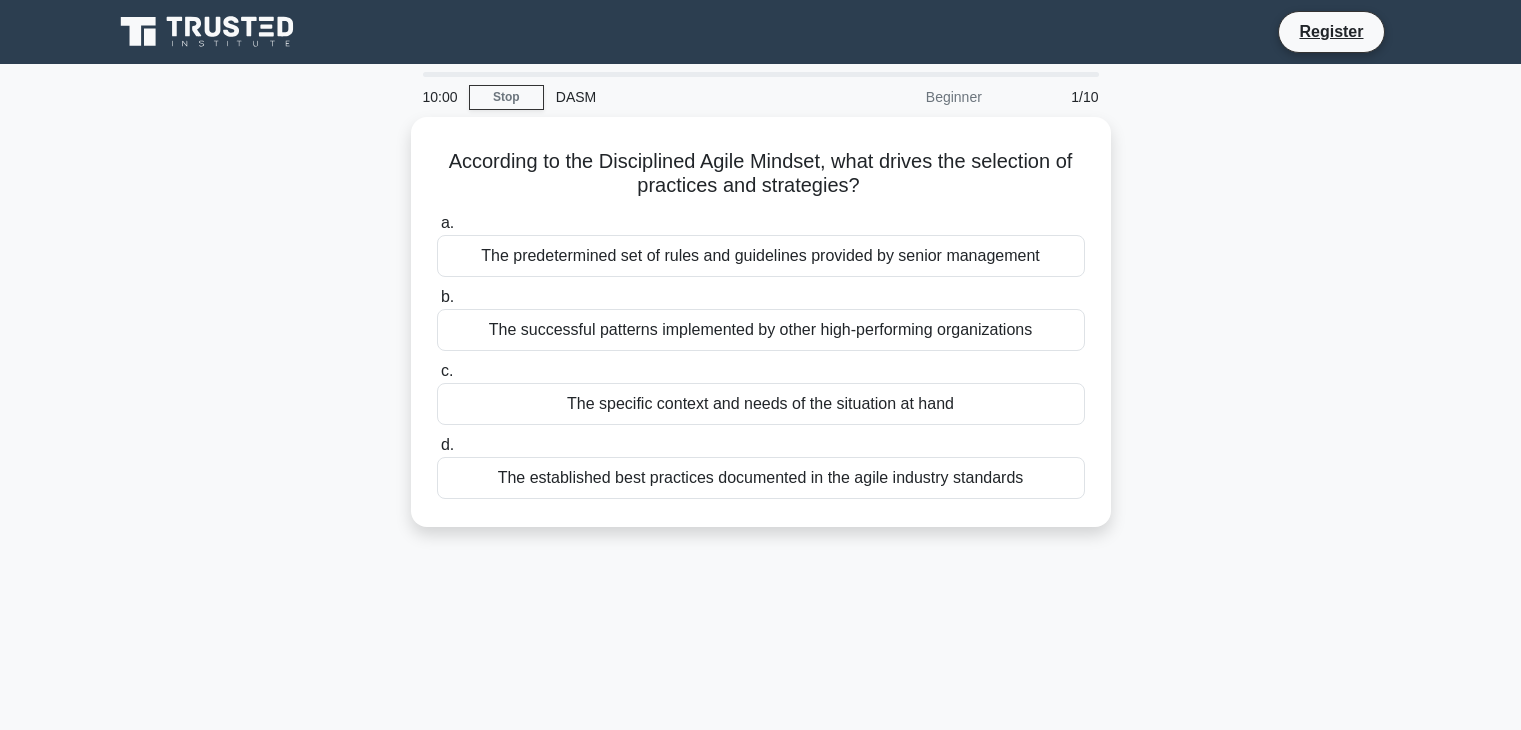scroll, scrollTop: 0, scrollLeft: 0, axis: both 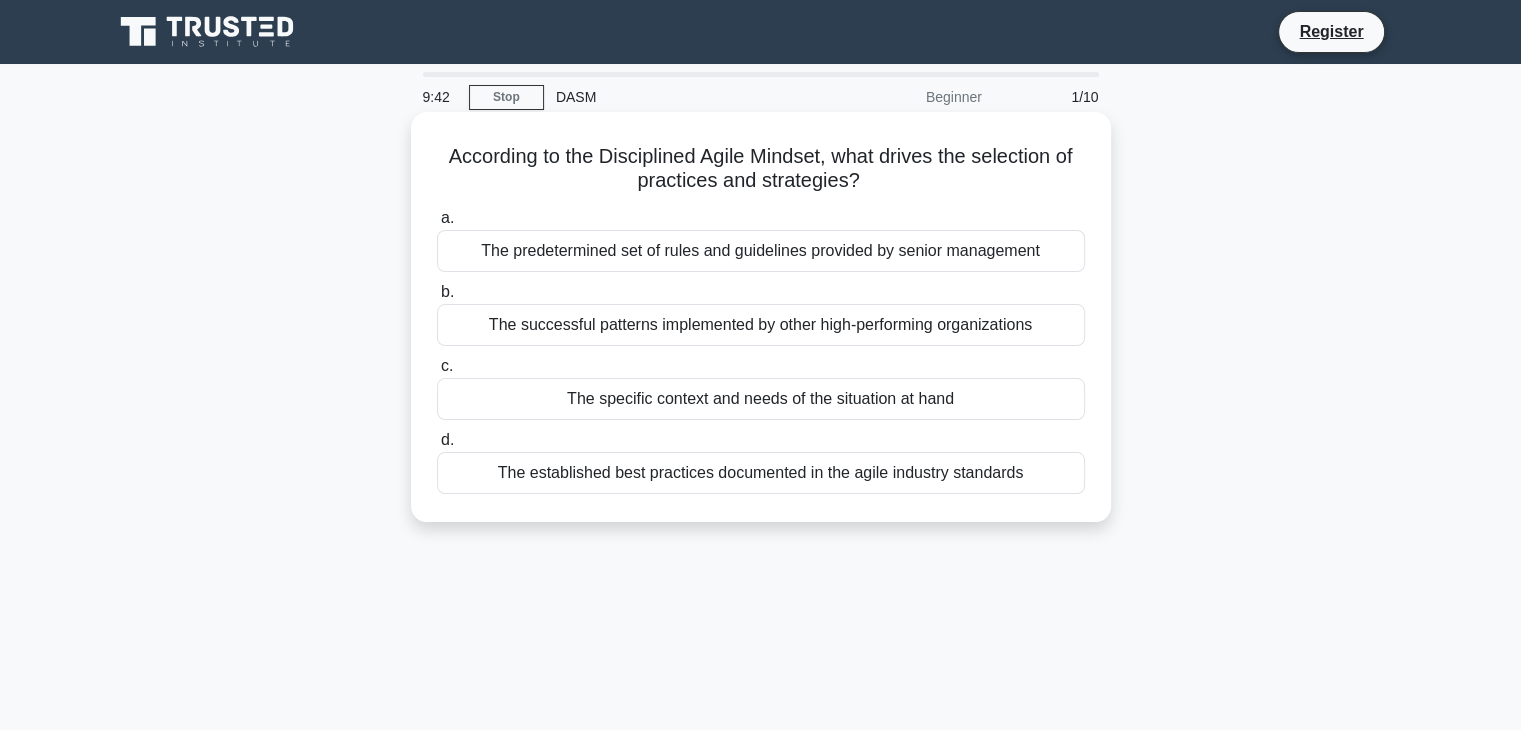 click on "d.
The established best practices documented in the agile industry standards" at bounding box center (761, 461) 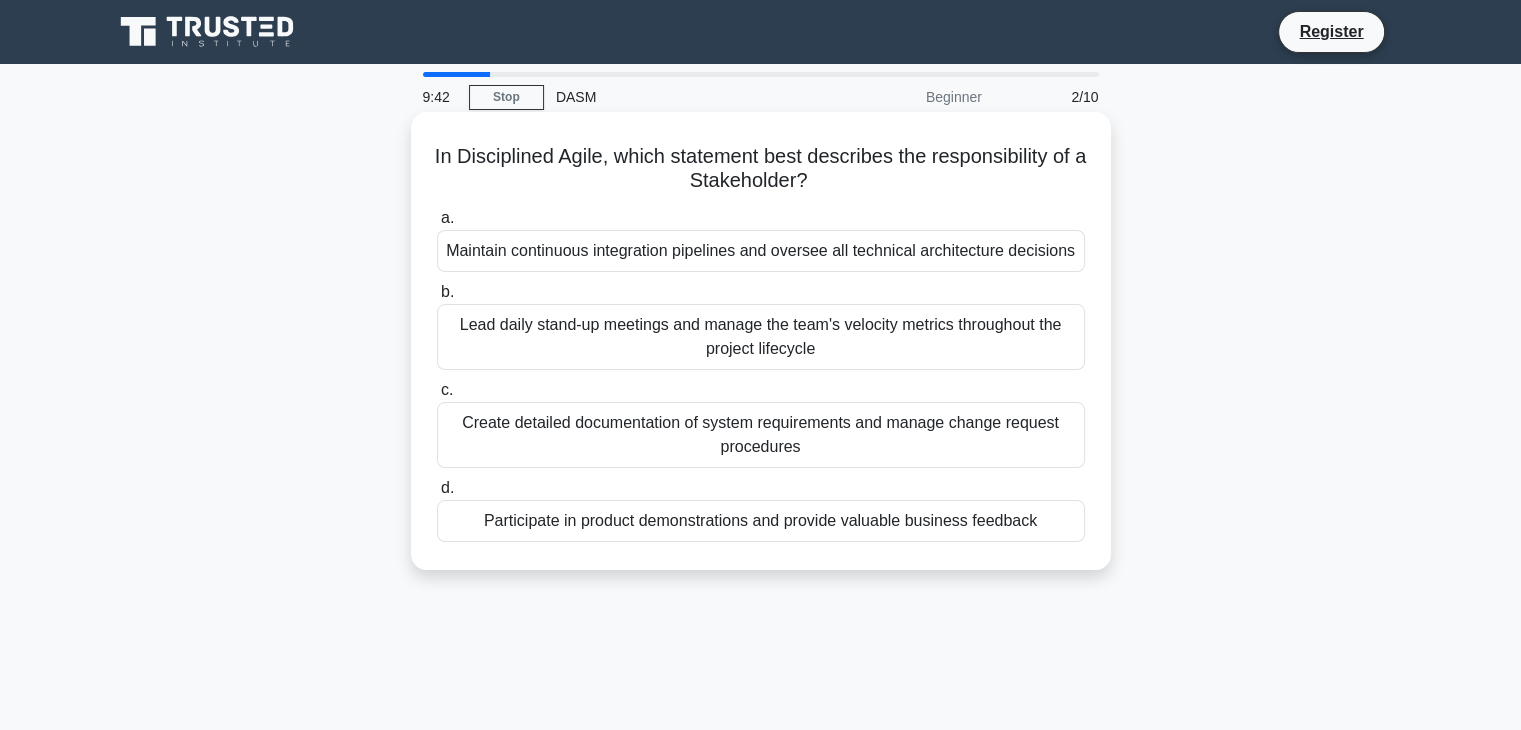 click on "a.
Maintain continuous integration pipelines and oversee all technical architecture decisions
b.
c." at bounding box center (761, 374) 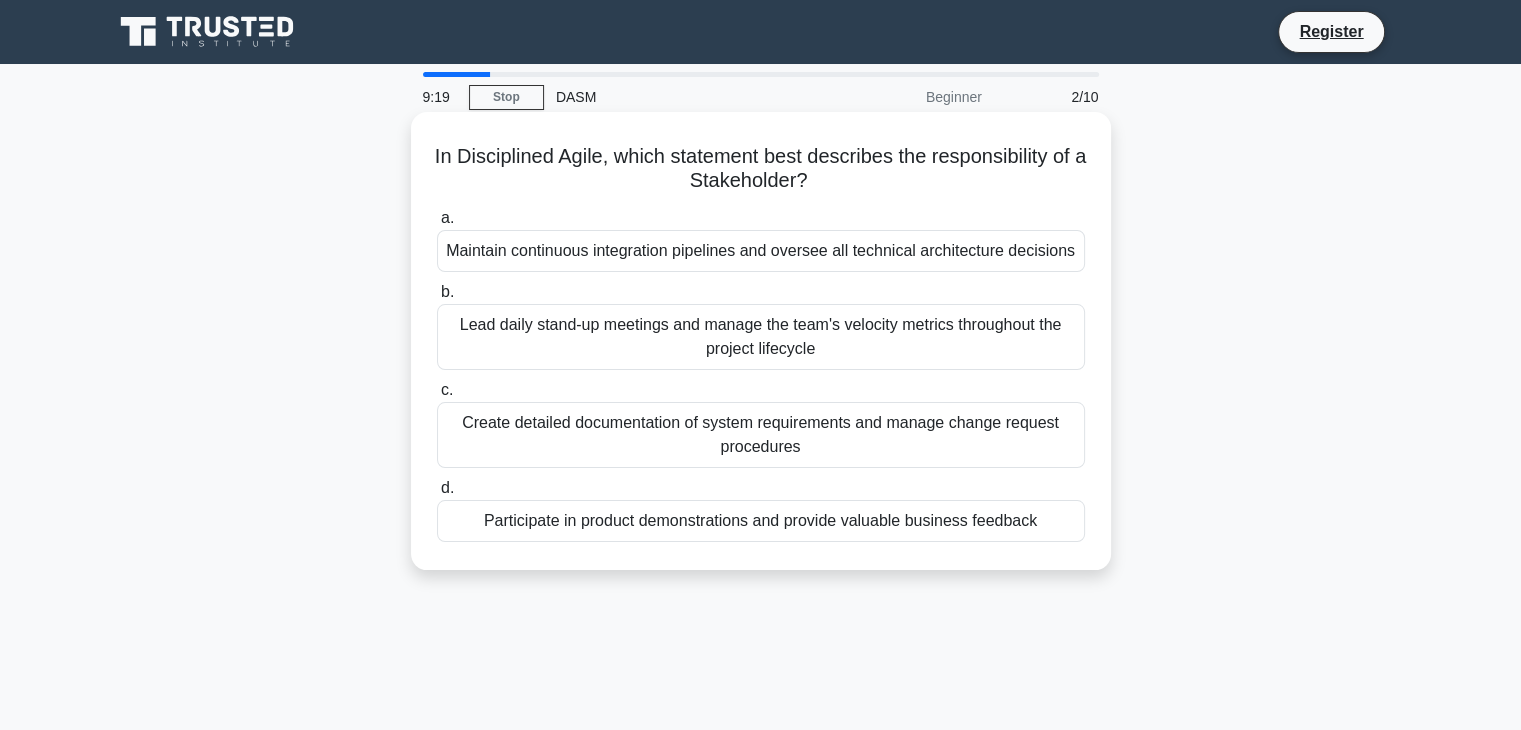 click on "Create detailed documentation of system requirements and manage change request procedures" at bounding box center (761, 435) 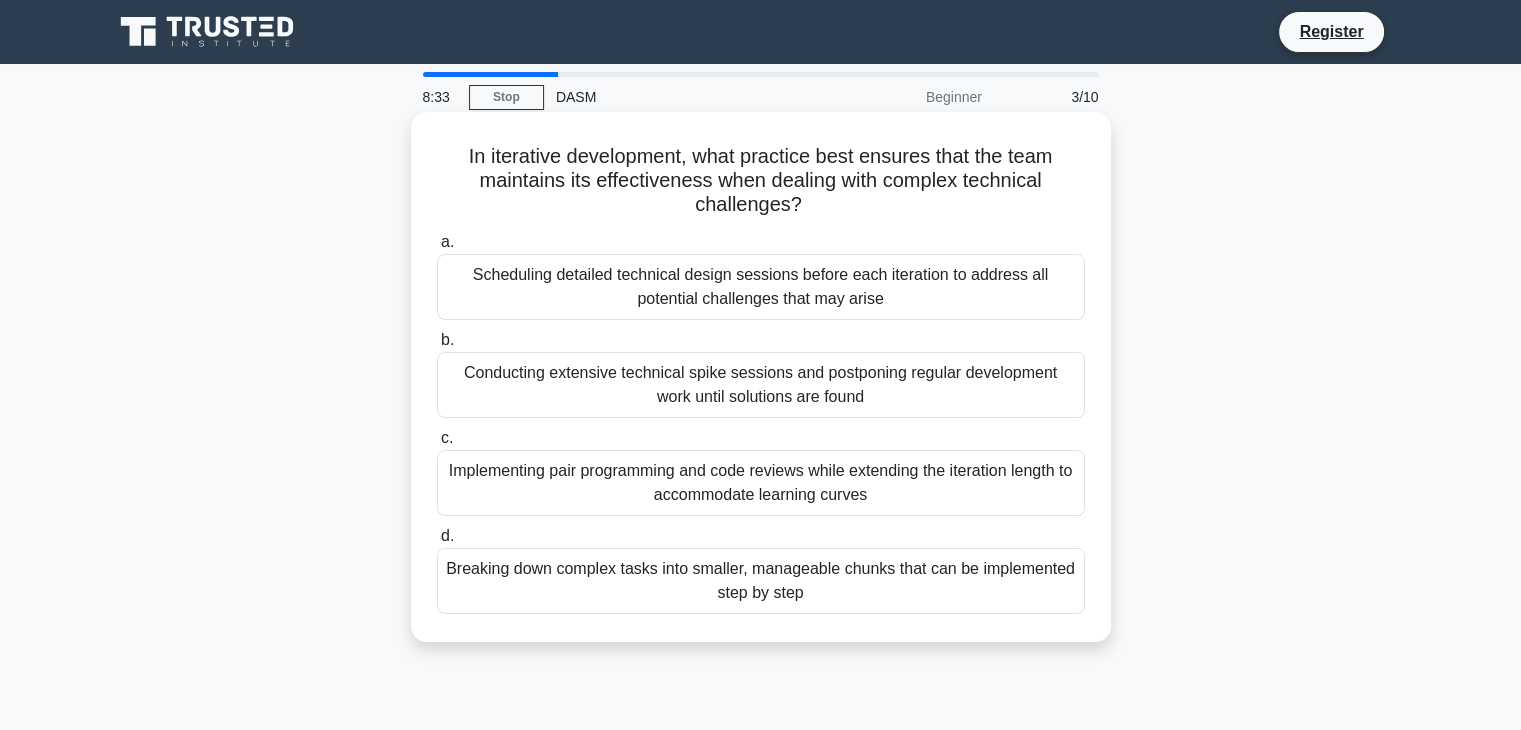 click on "Breaking down complex tasks into smaller, manageable chunks that can be implemented step by step" at bounding box center (761, 581) 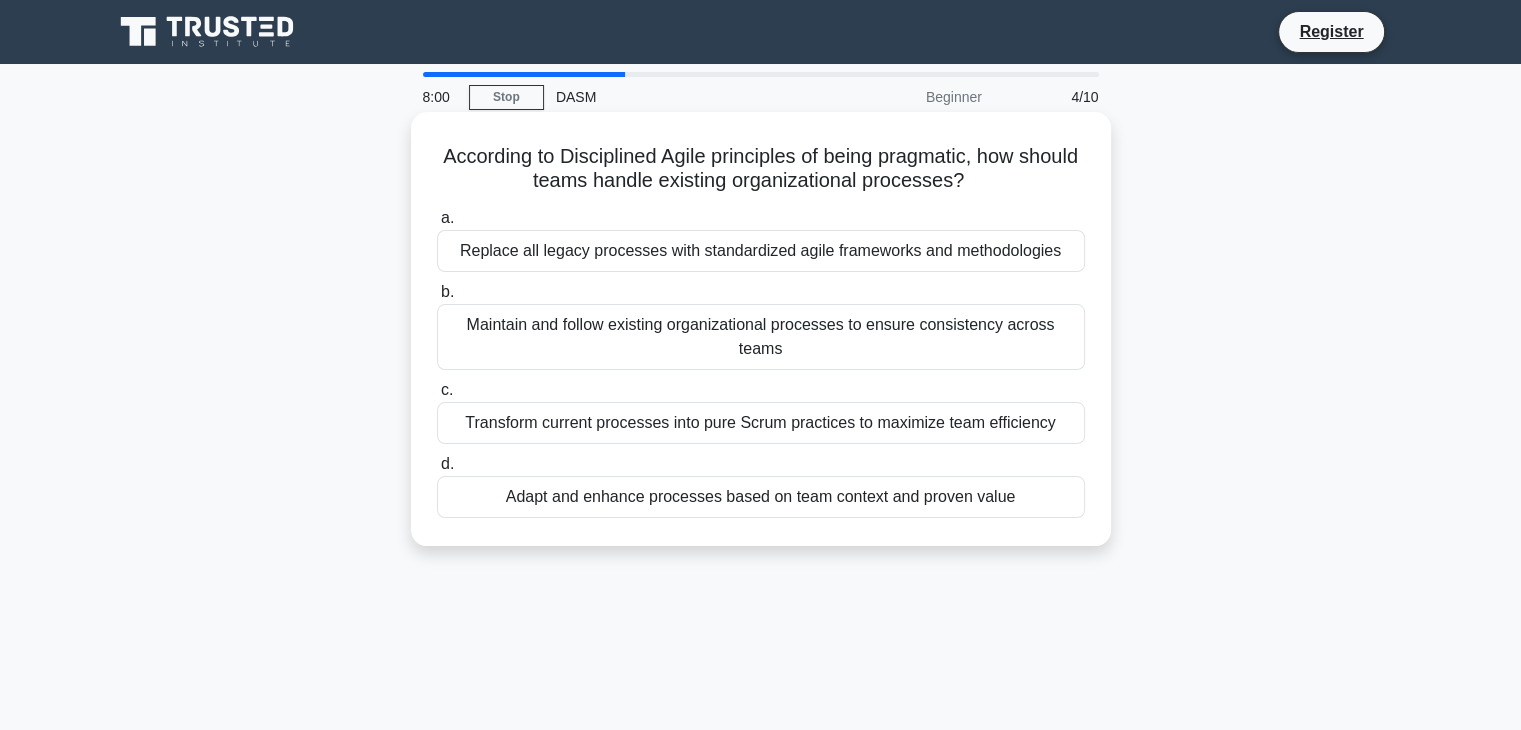 click on "Transform current processes into pure Scrum practices to maximize team efficiency" at bounding box center (761, 423) 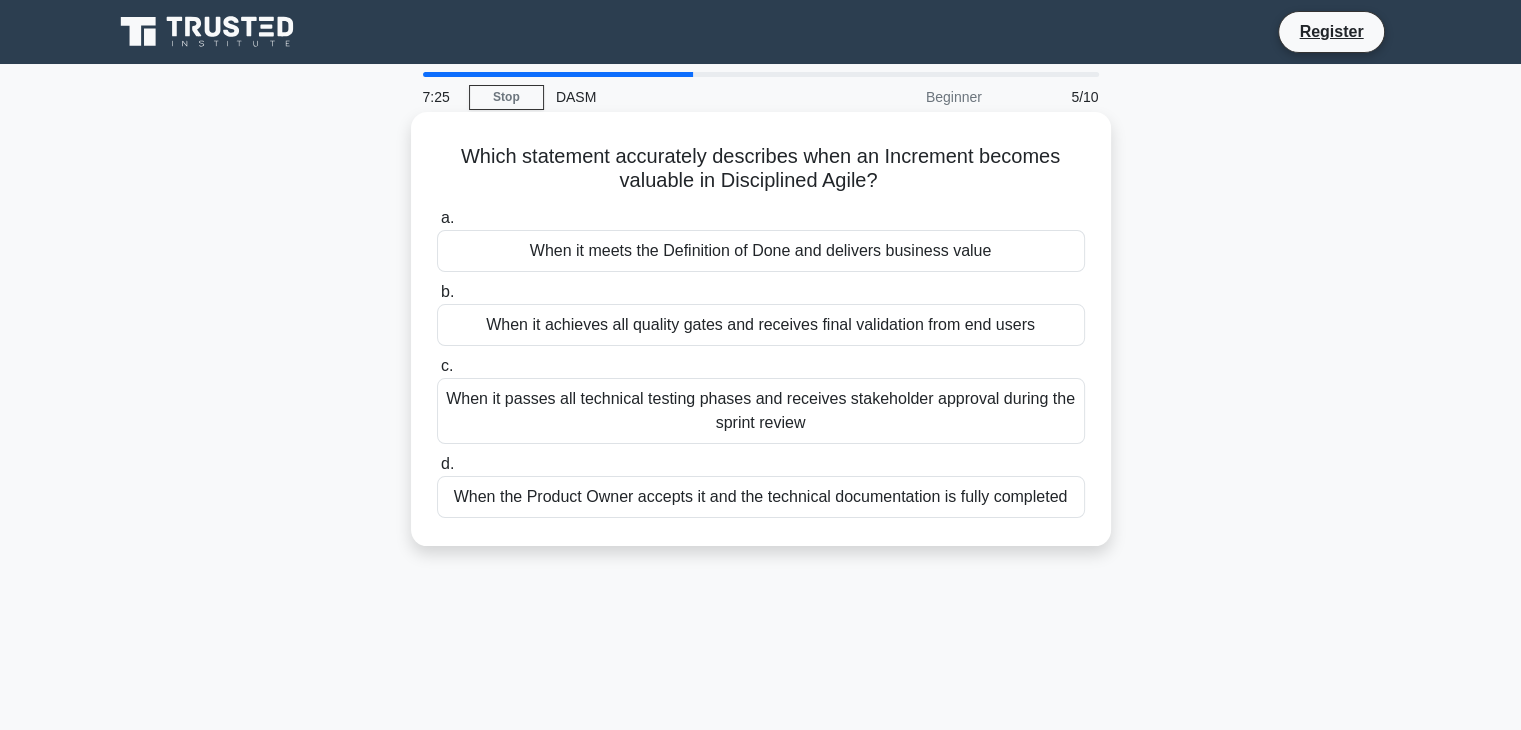 click on "When it passes all technical testing phases and receives stakeholder approval during the sprint review" at bounding box center (761, 411) 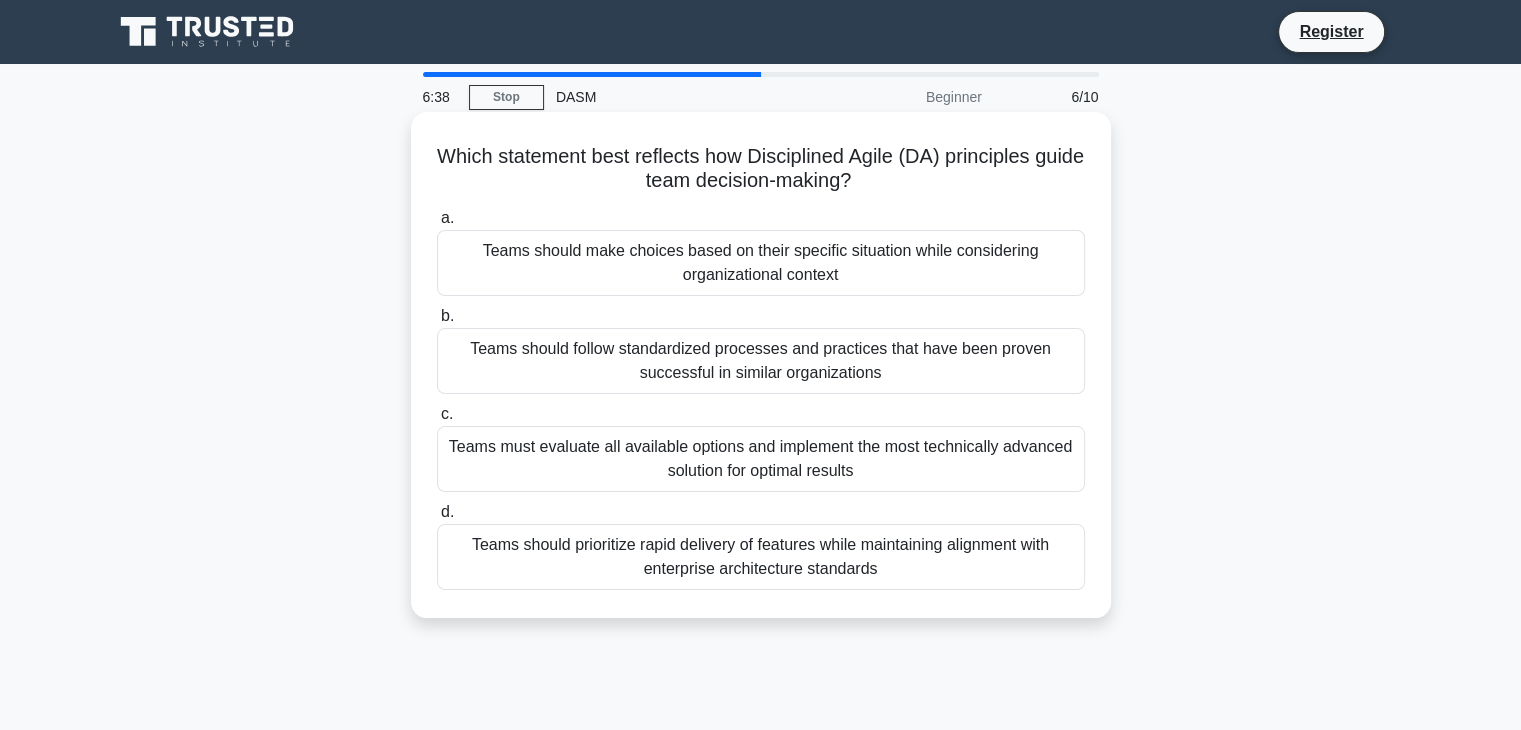 click on "Teams must evaluate all available options and implement the most technically advanced solution for optimal results" at bounding box center [761, 459] 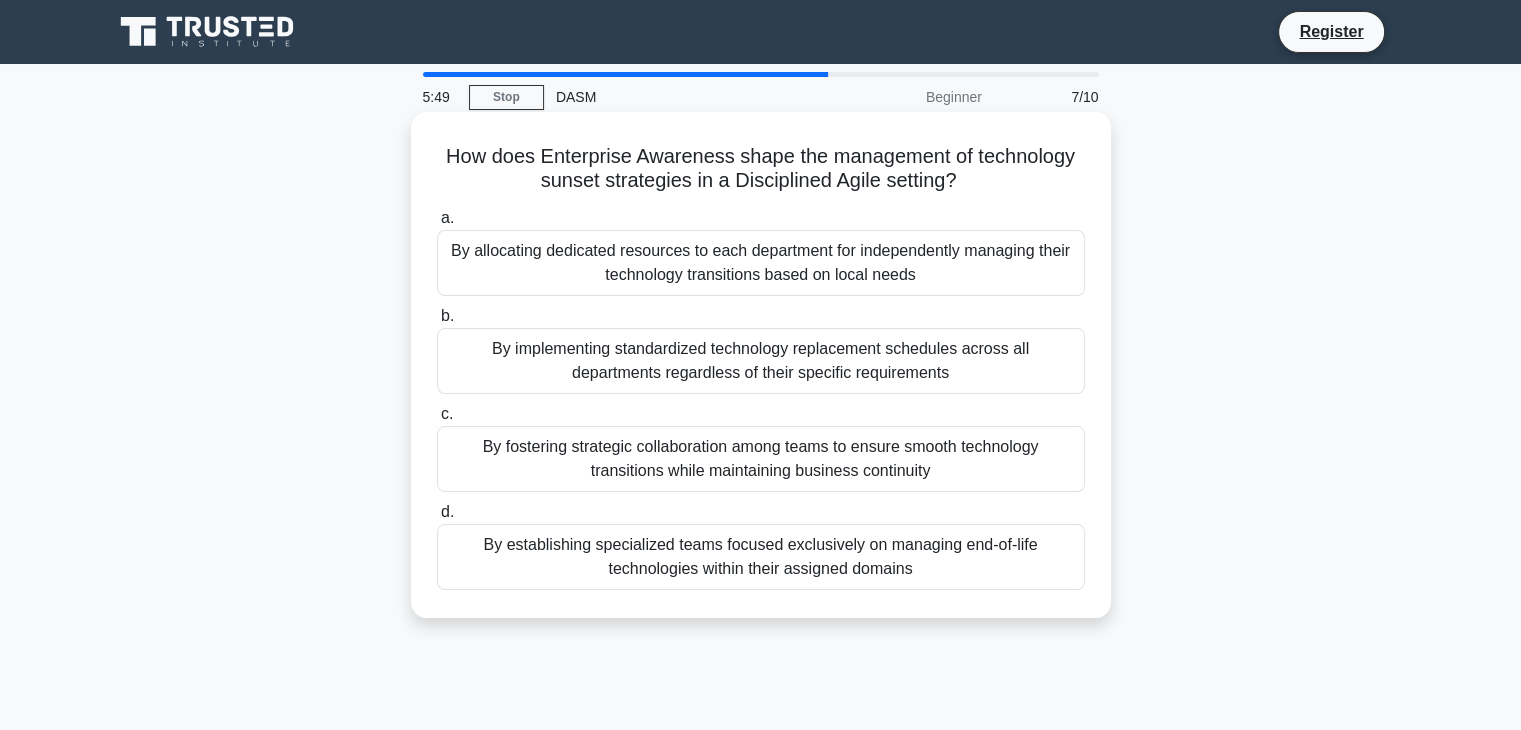 click on "By allocating dedicated resources to each department for independently managing their technology transitions based on local needs" at bounding box center [761, 263] 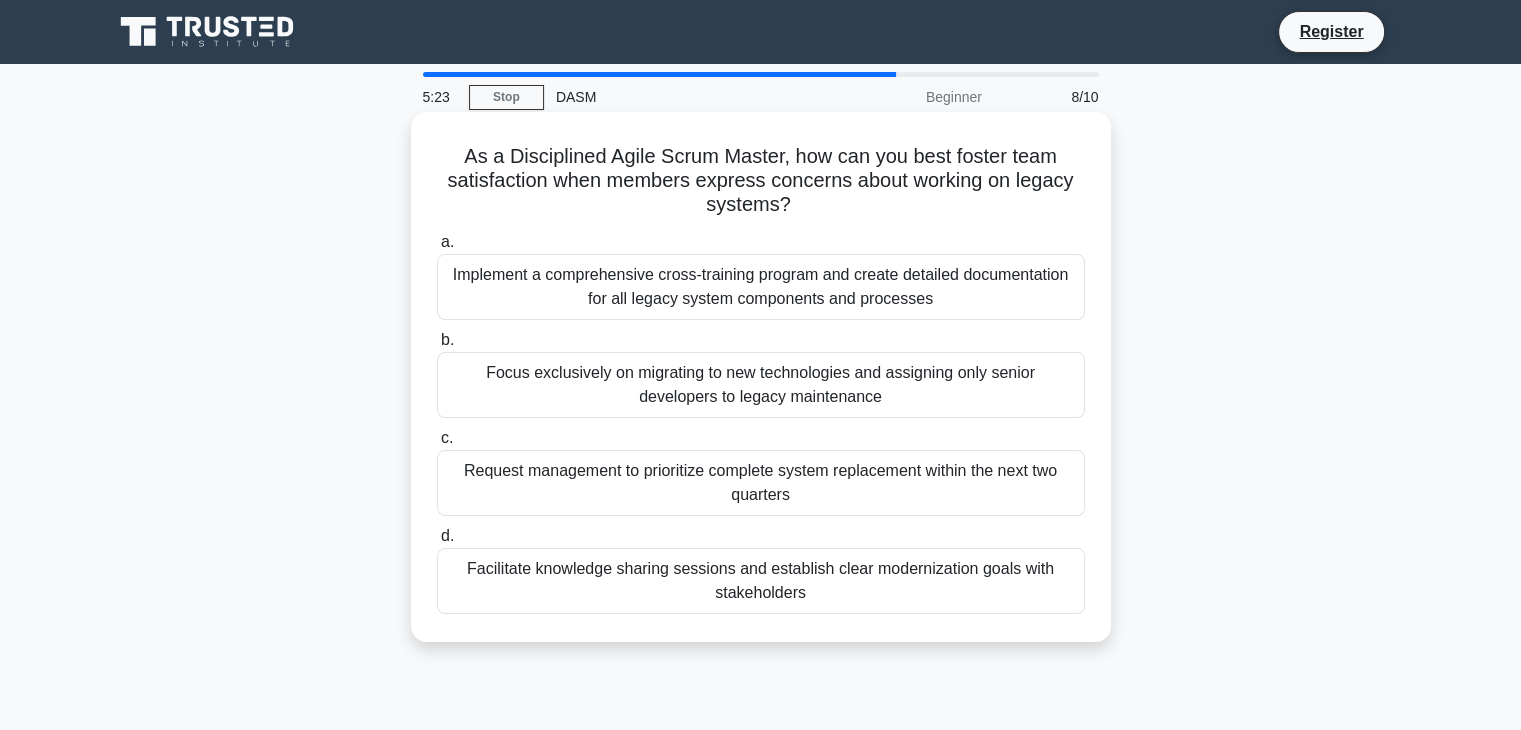 click on "Implement a comprehensive cross-training program and create detailed documentation for all legacy system components and processes" at bounding box center [761, 287] 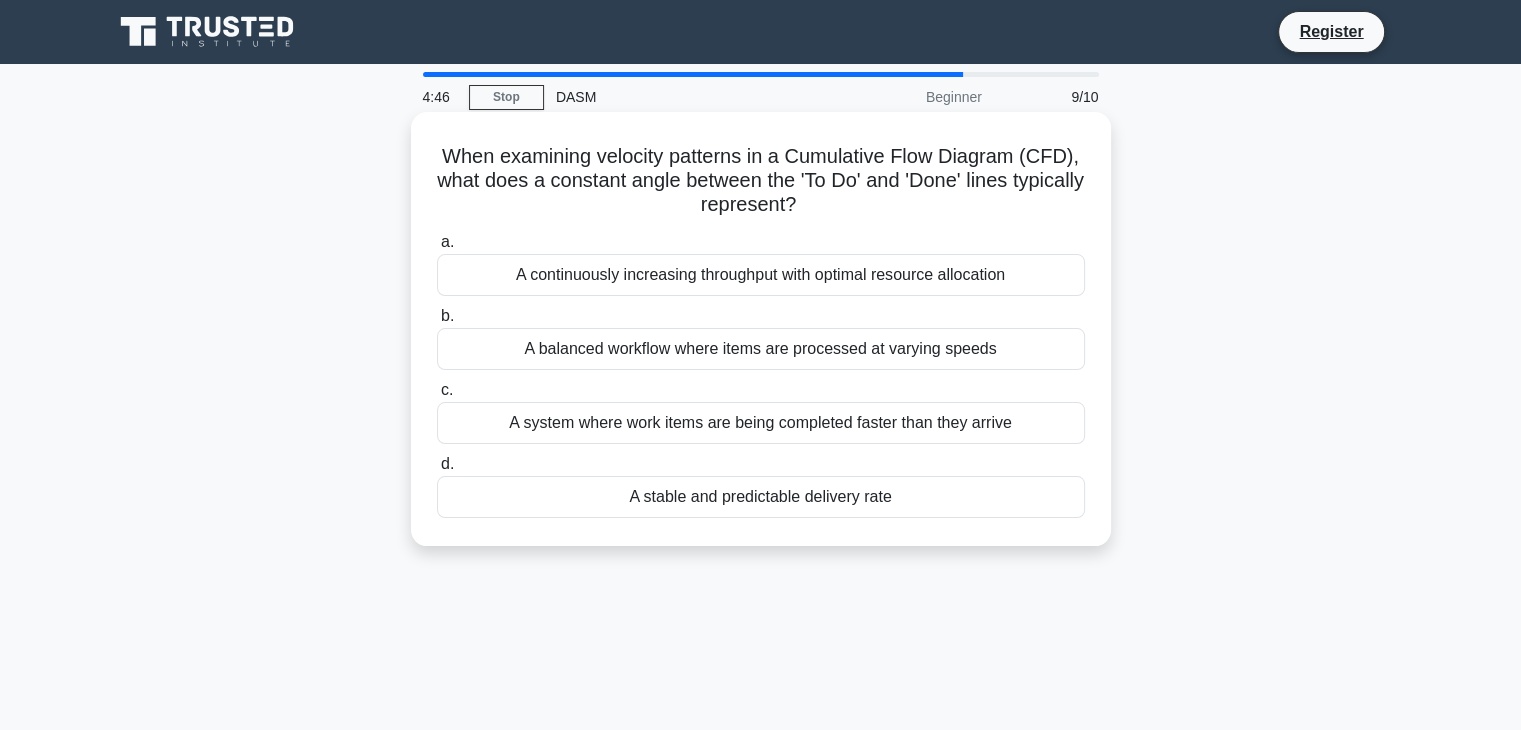 click on "A balanced workflow where items are processed at varying speeds" at bounding box center (761, 349) 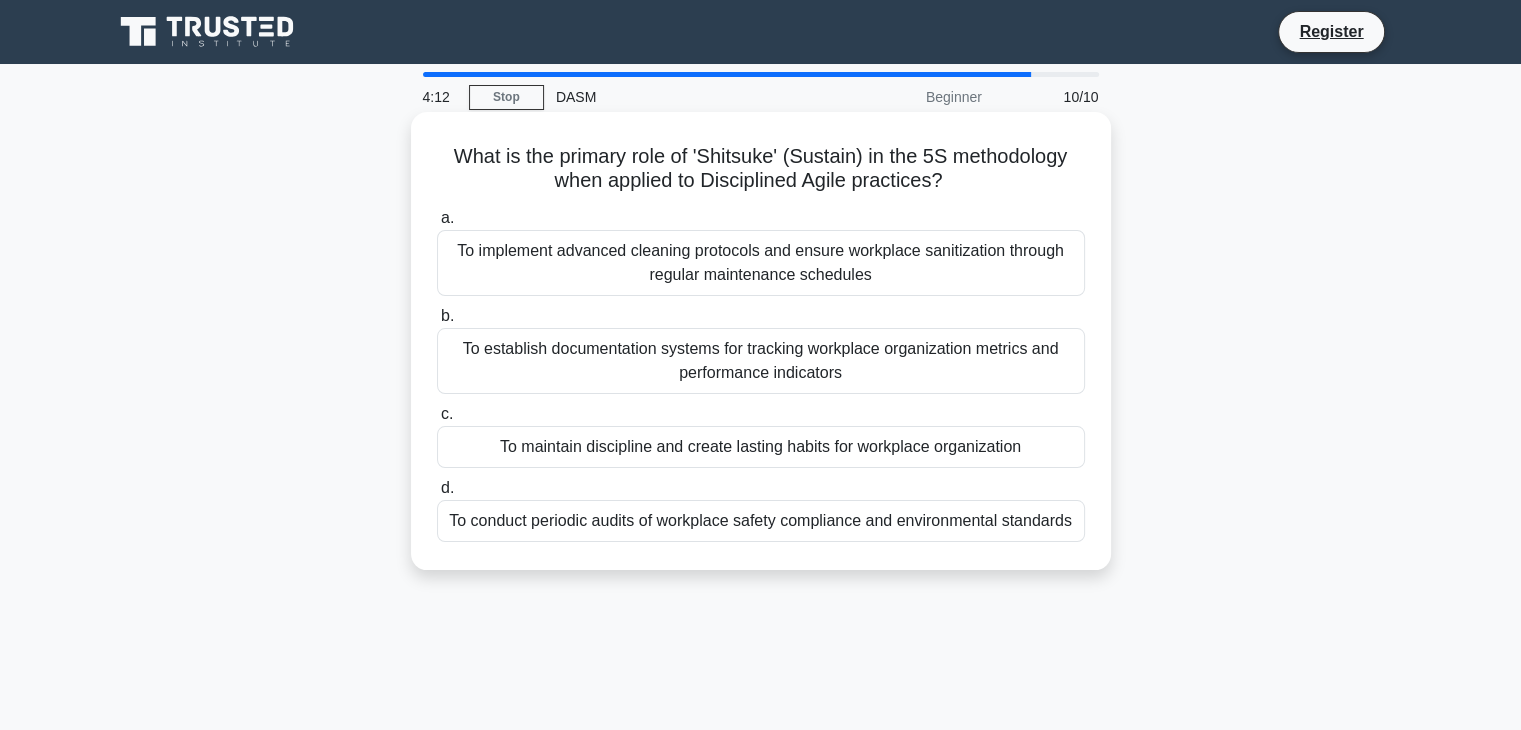 click on "To establish documentation systems for tracking workplace organization metrics and performance indicators" at bounding box center (761, 361) 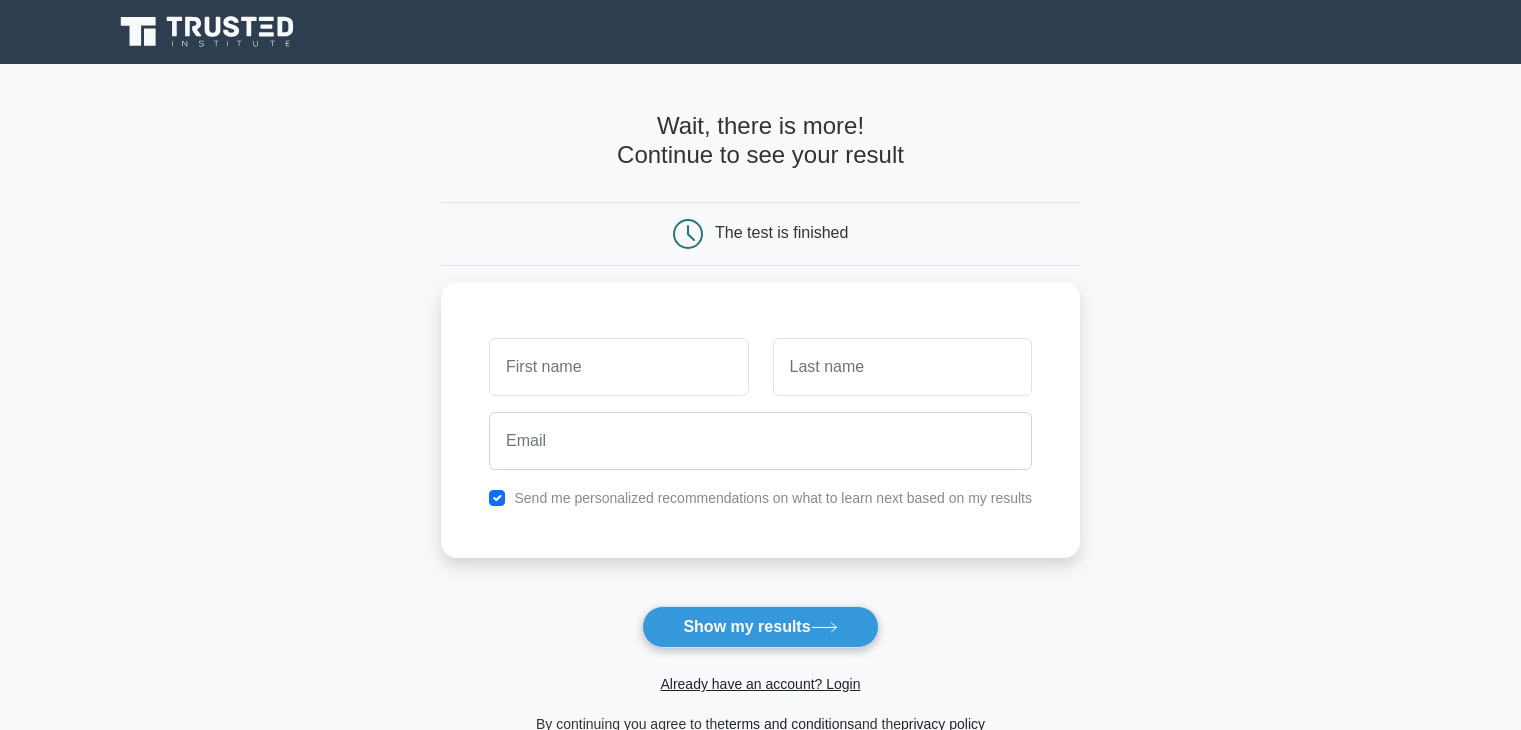 scroll, scrollTop: 0, scrollLeft: 0, axis: both 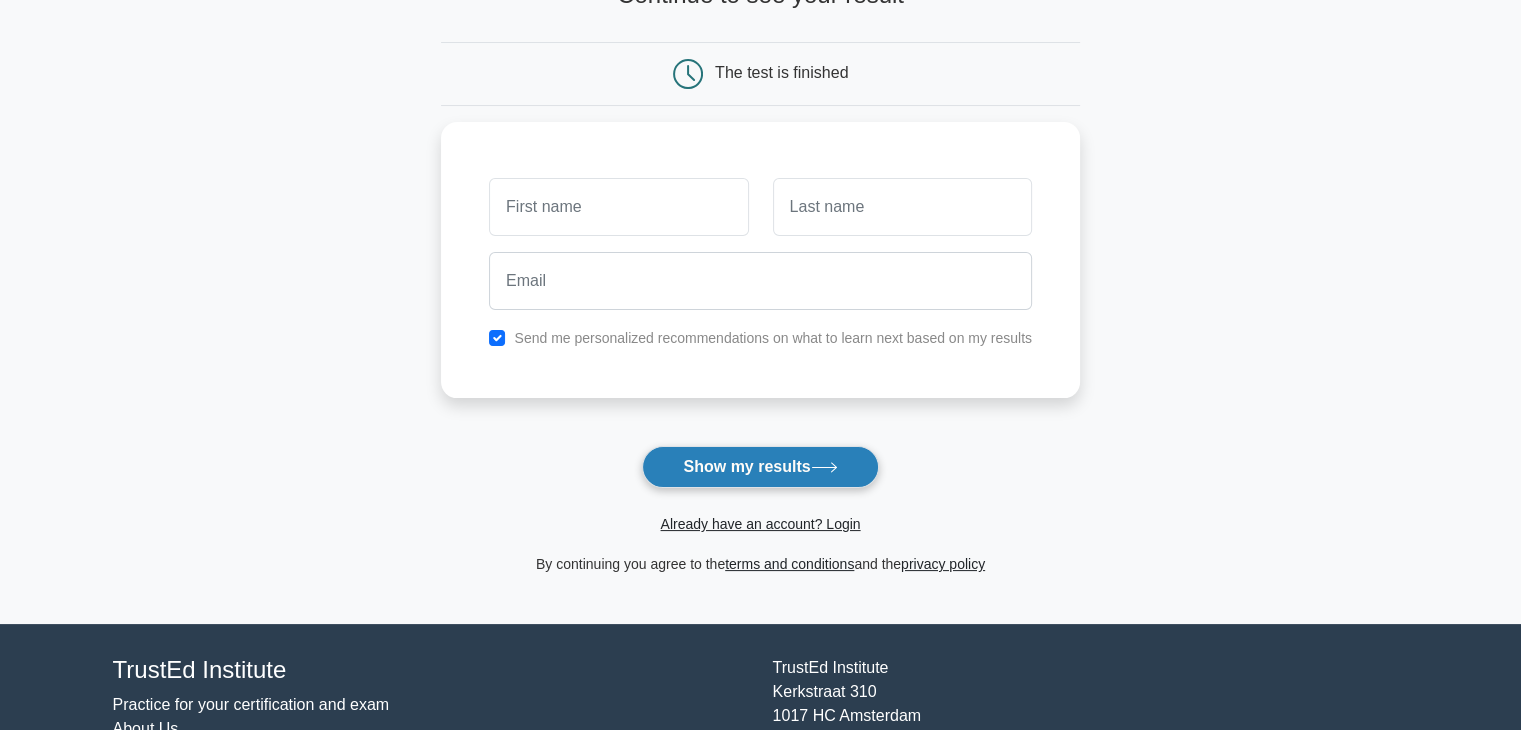 click on "Show my results" at bounding box center (760, 467) 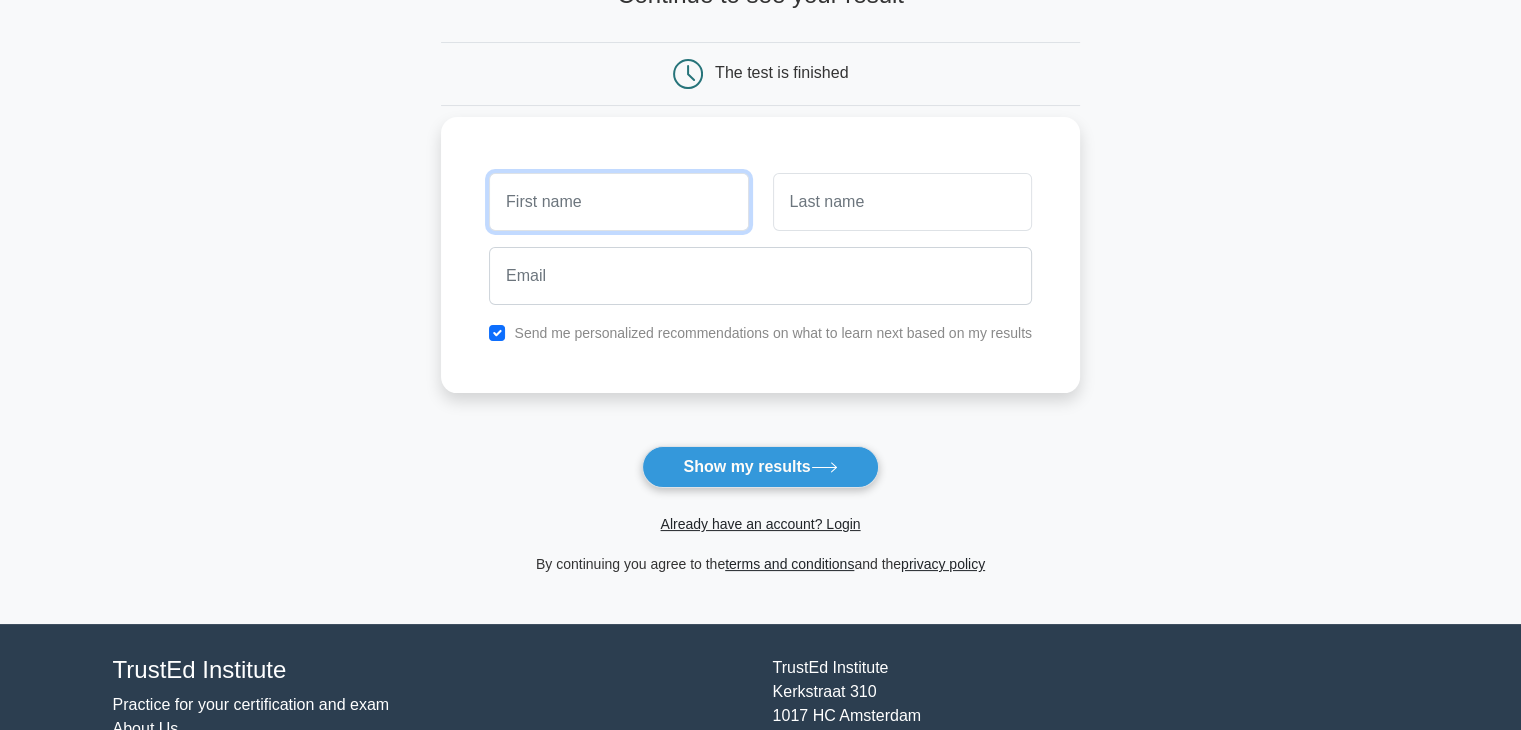 click at bounding box center [618, 202] 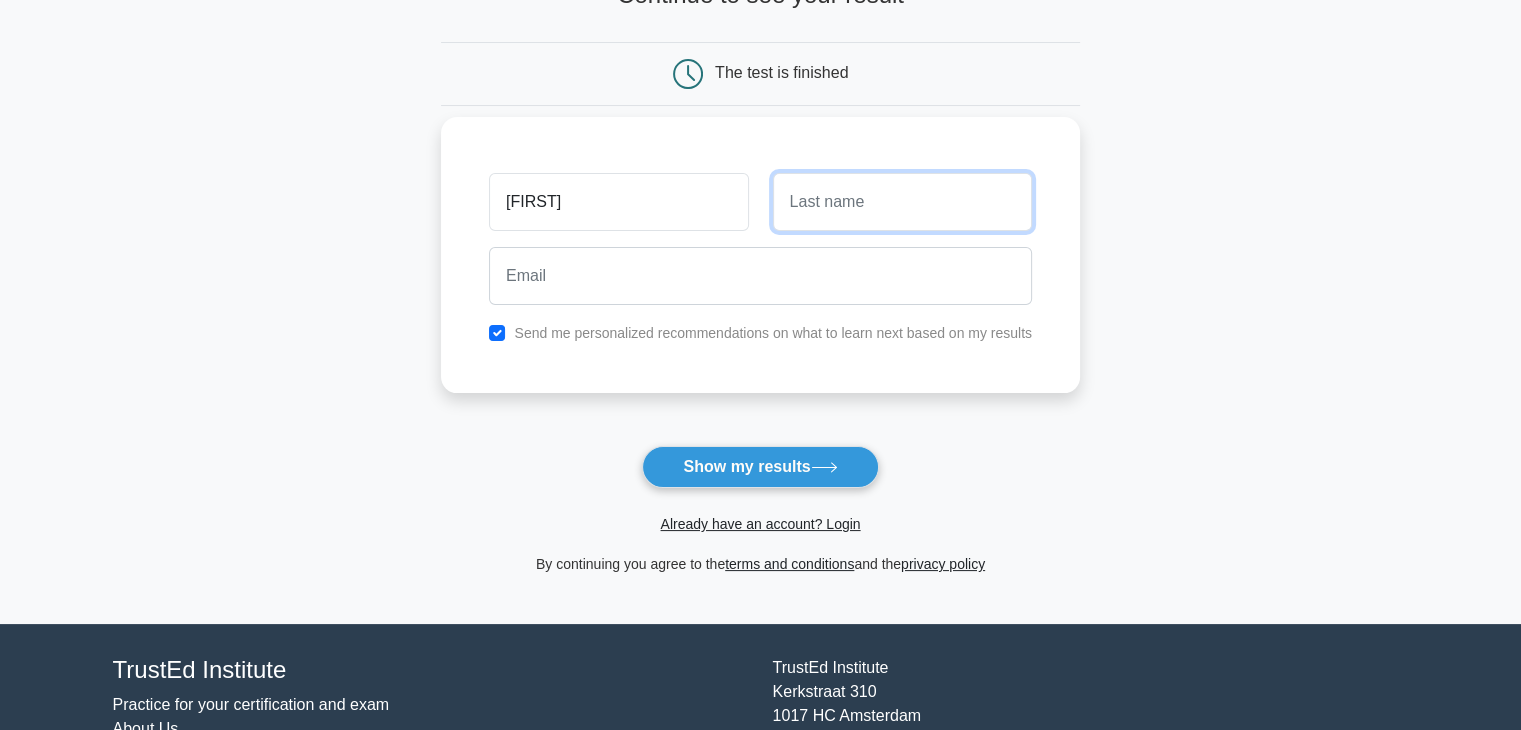 click at bounding box center (902, 202) 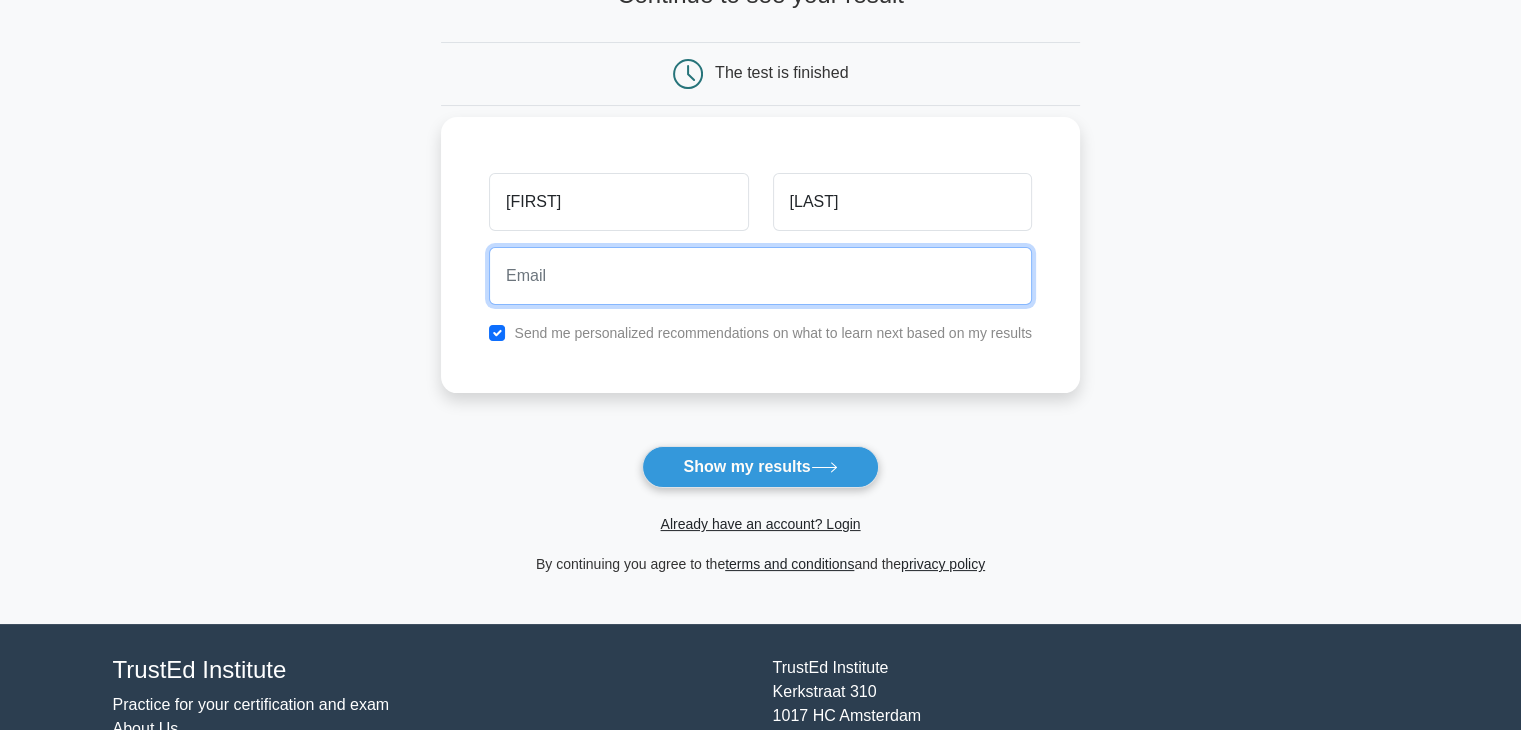 click at bounding box center [760, 276] 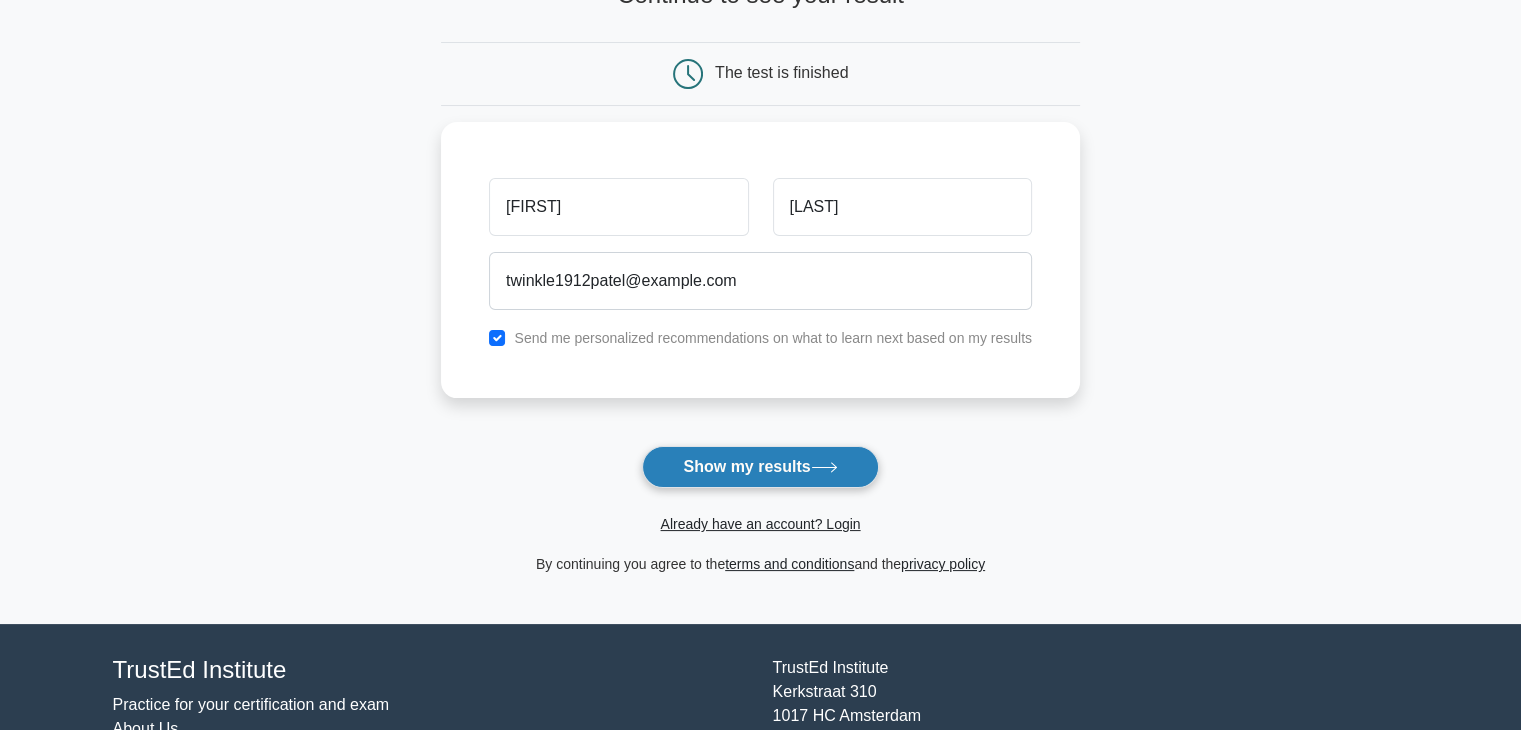 click on "Show my results" at bounding box center (760, 467) 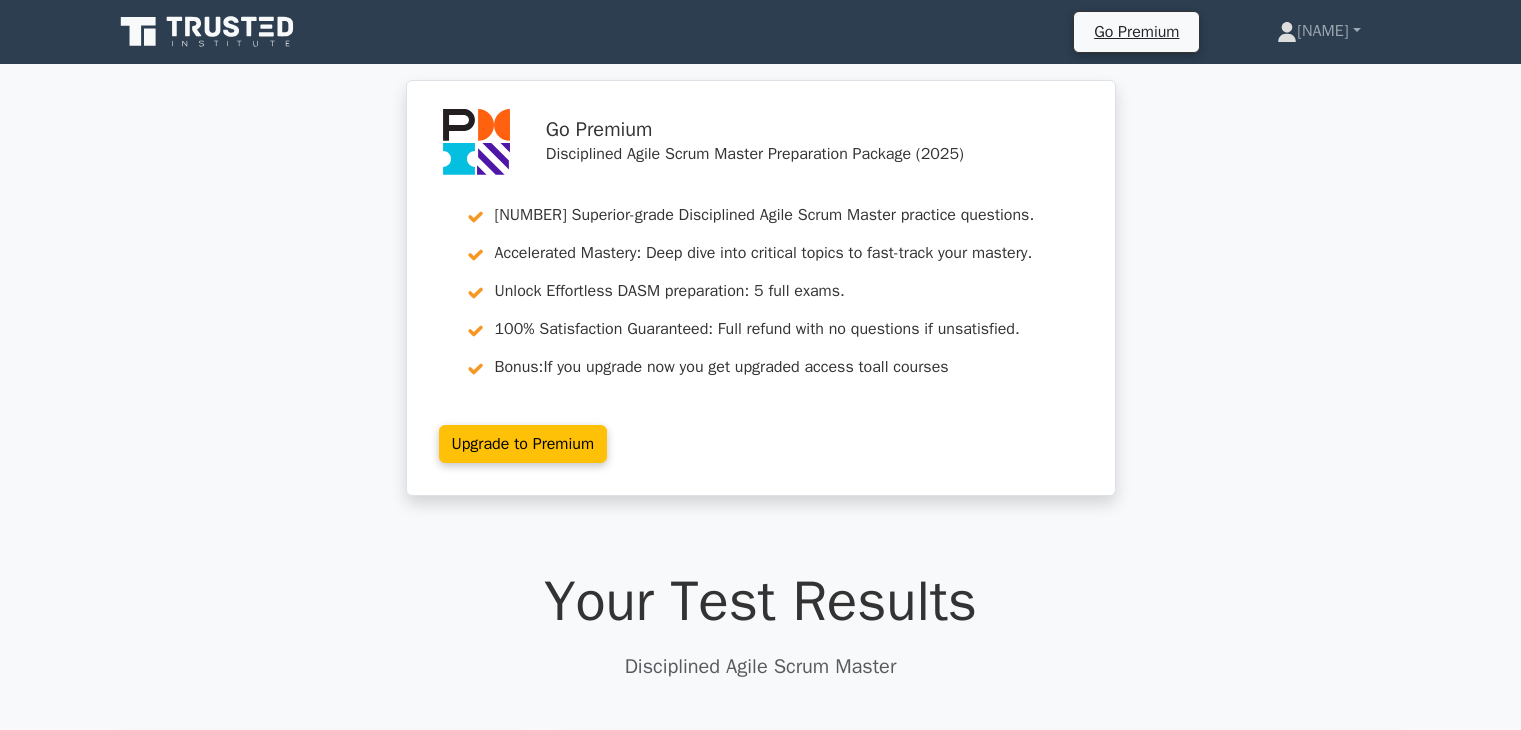 scroll, scrollTop: 0, scrollLeft: 0, axis: both 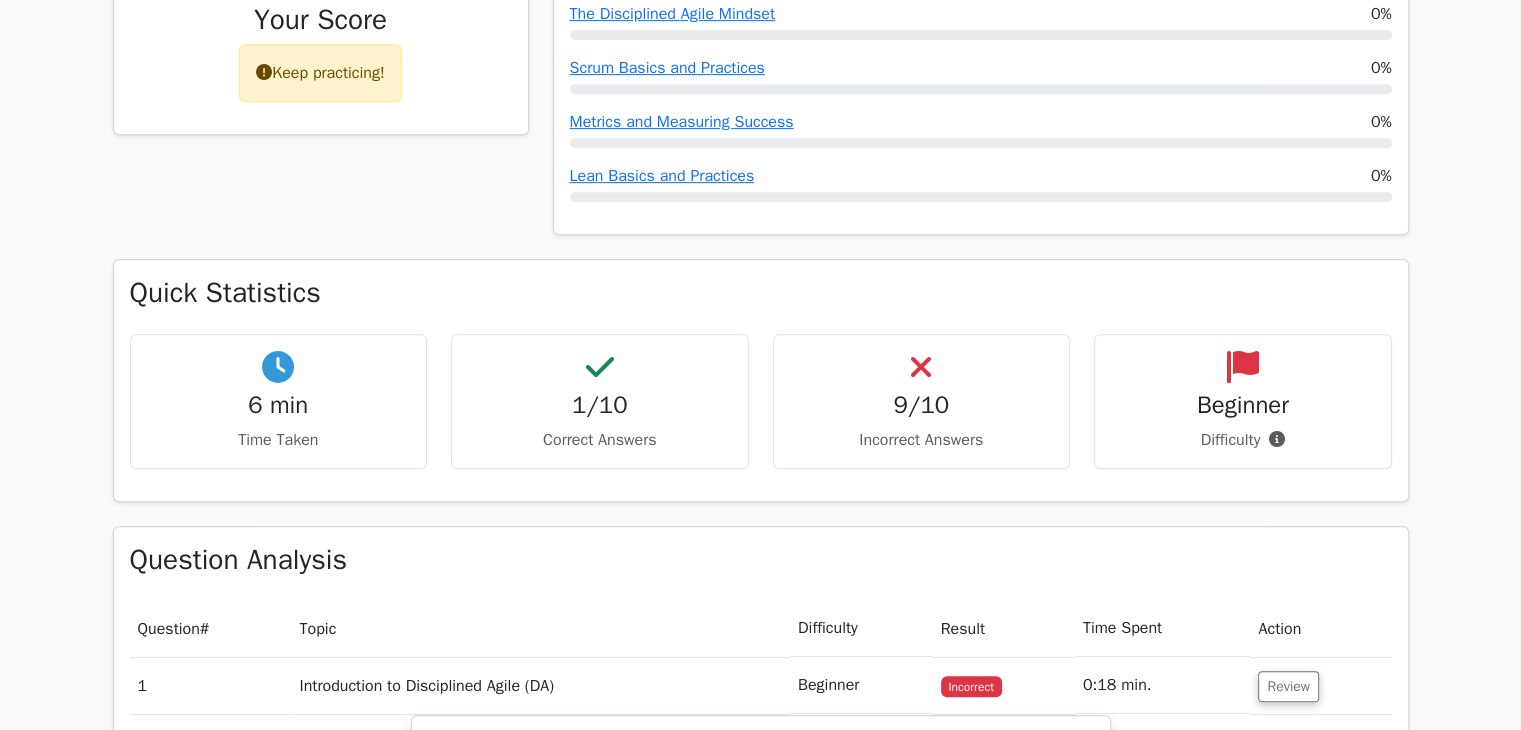 click on "1/10" at bounding box center [600, 405] 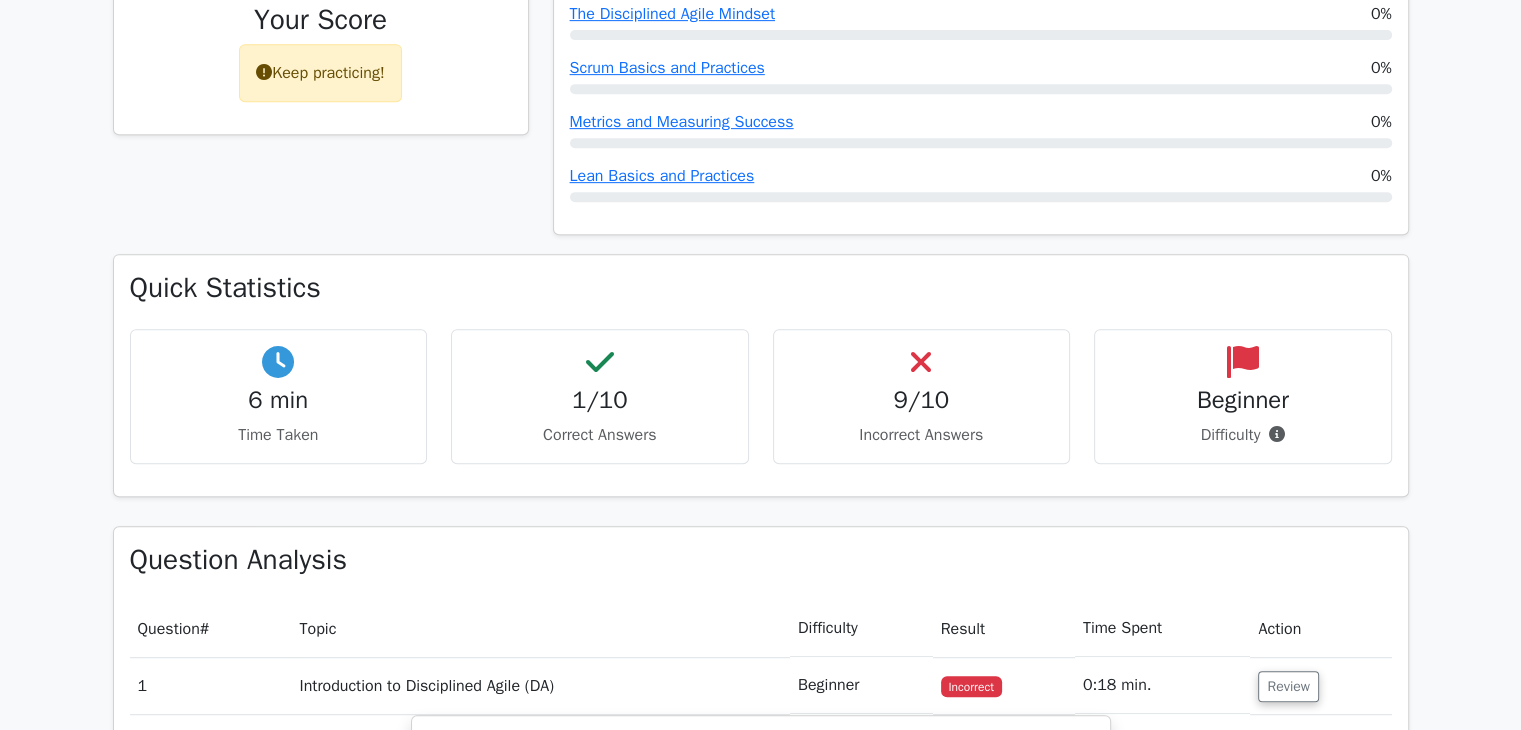 click on "1/10" at bounding box center [600, 400] 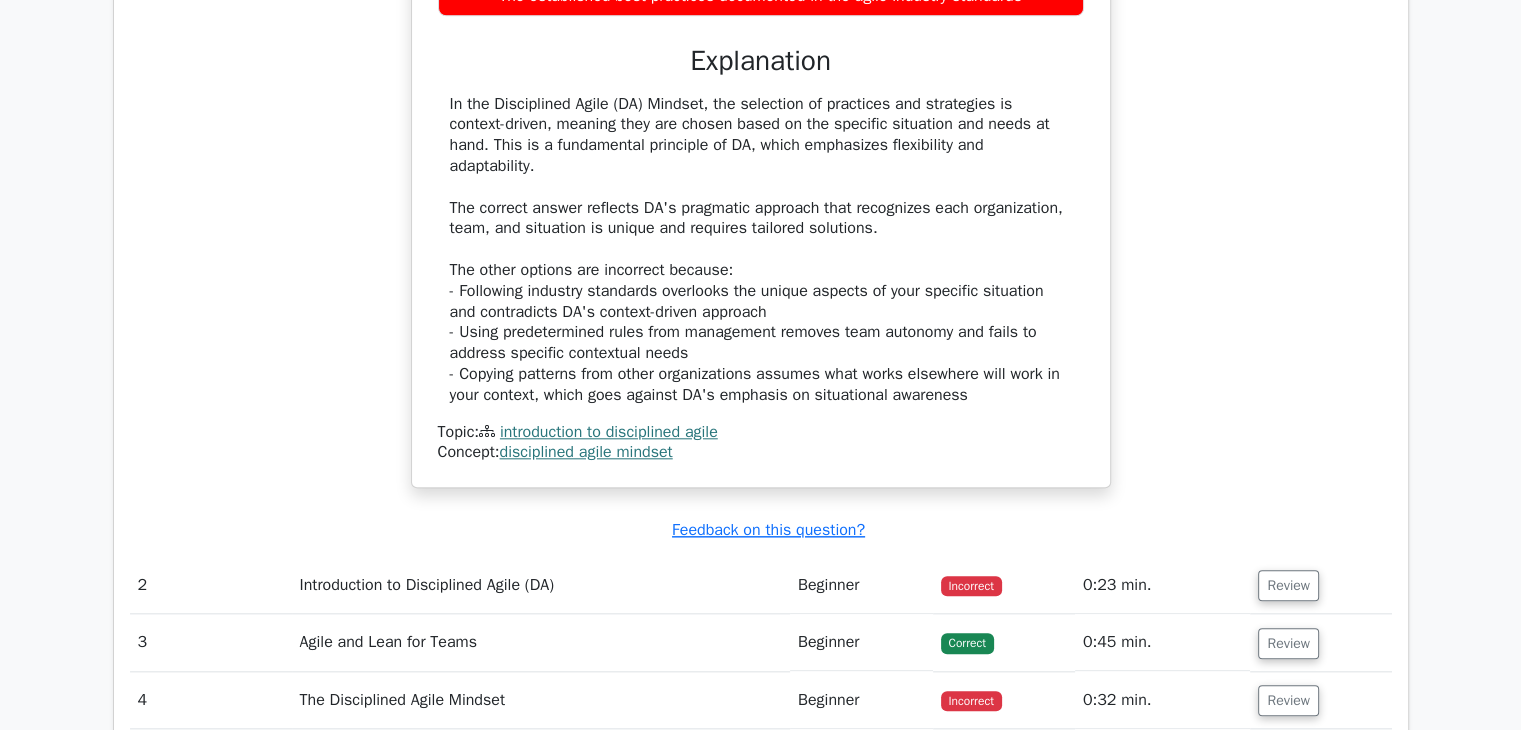 scroll, scrollTop: 1963, scrollLeft: 0, axis: vertical 